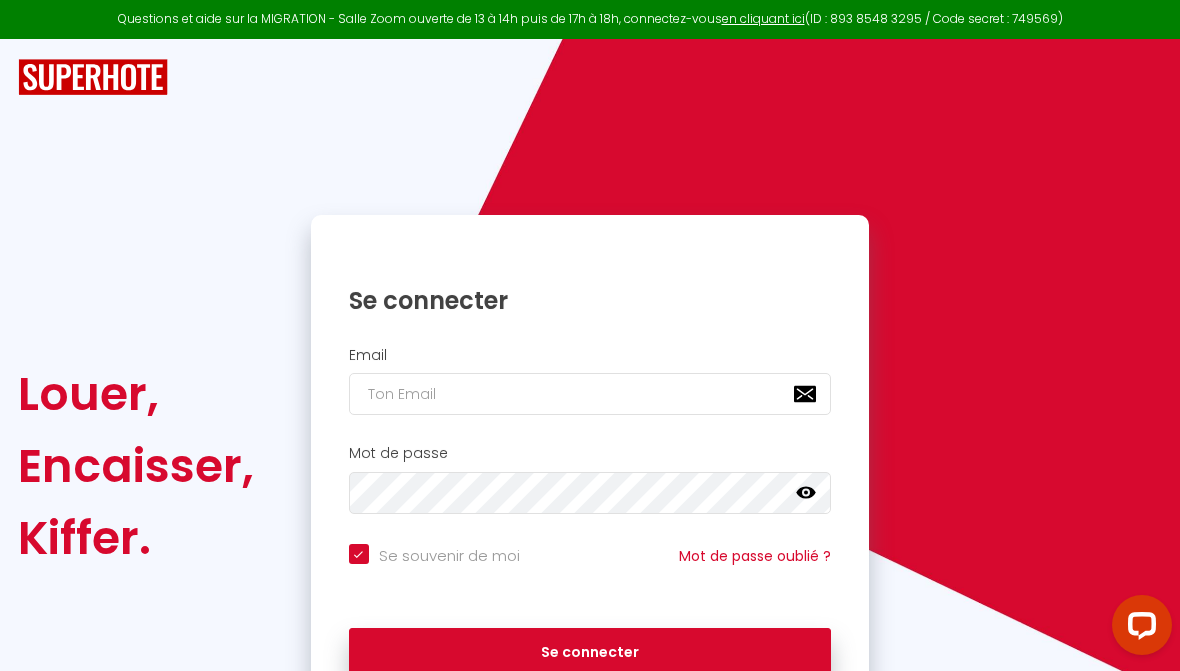 scroll, scrollTop: 0, scrollLeft: 0, axis: both 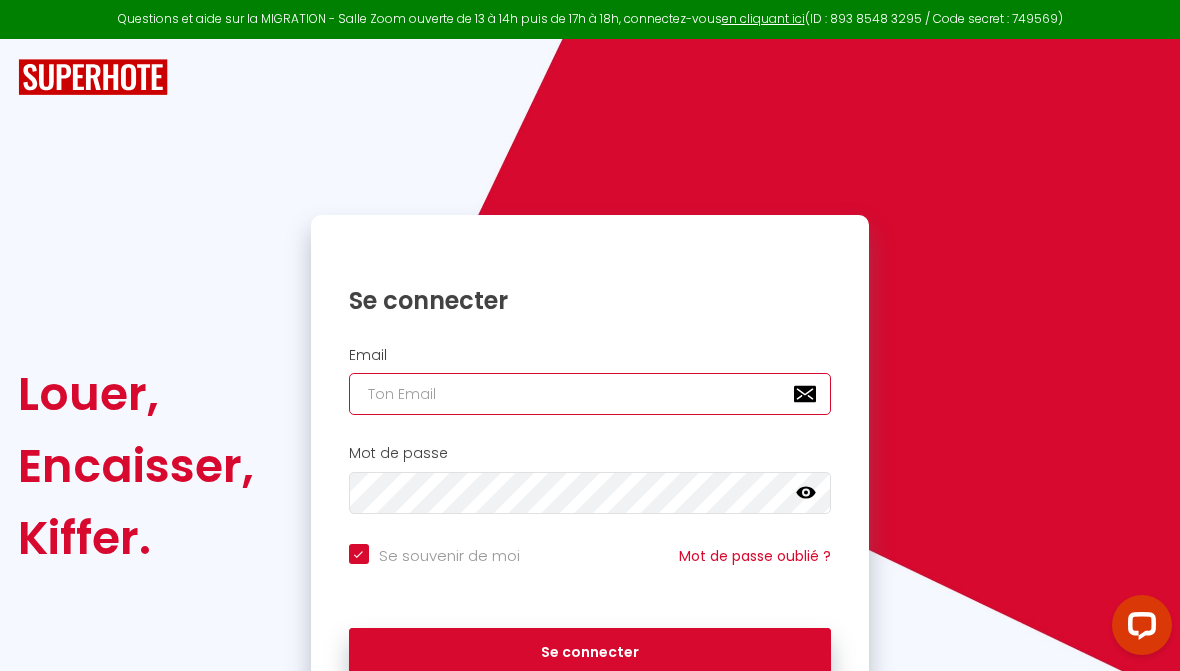 click at bounding box center (590, 394) 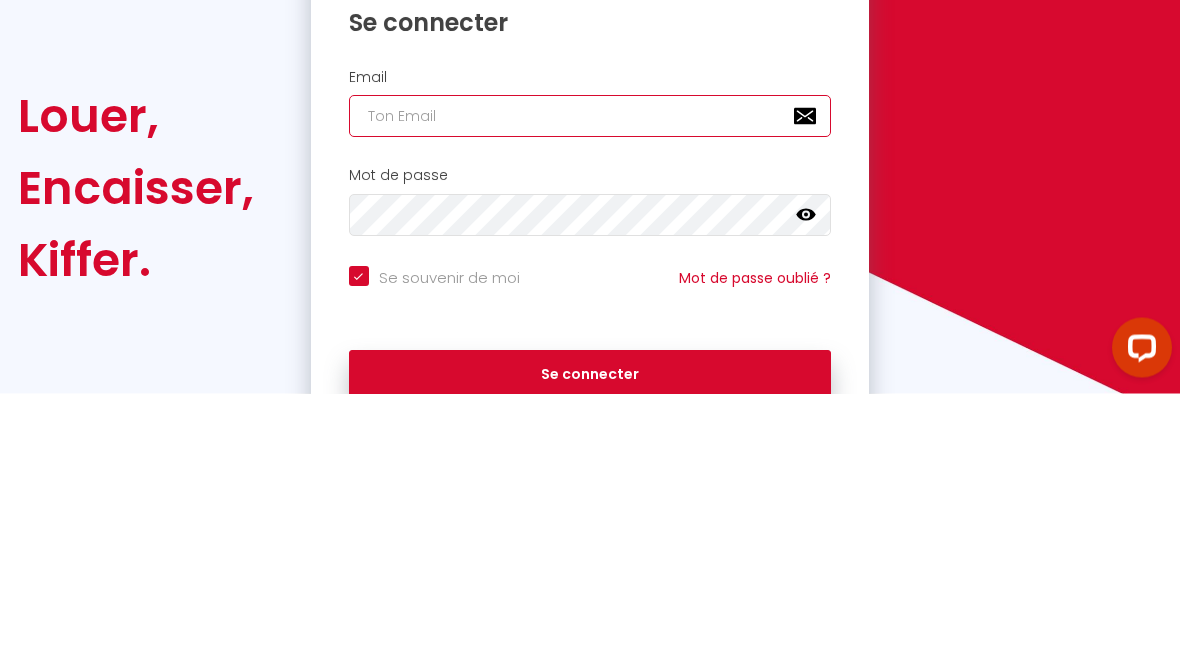 type on "i" 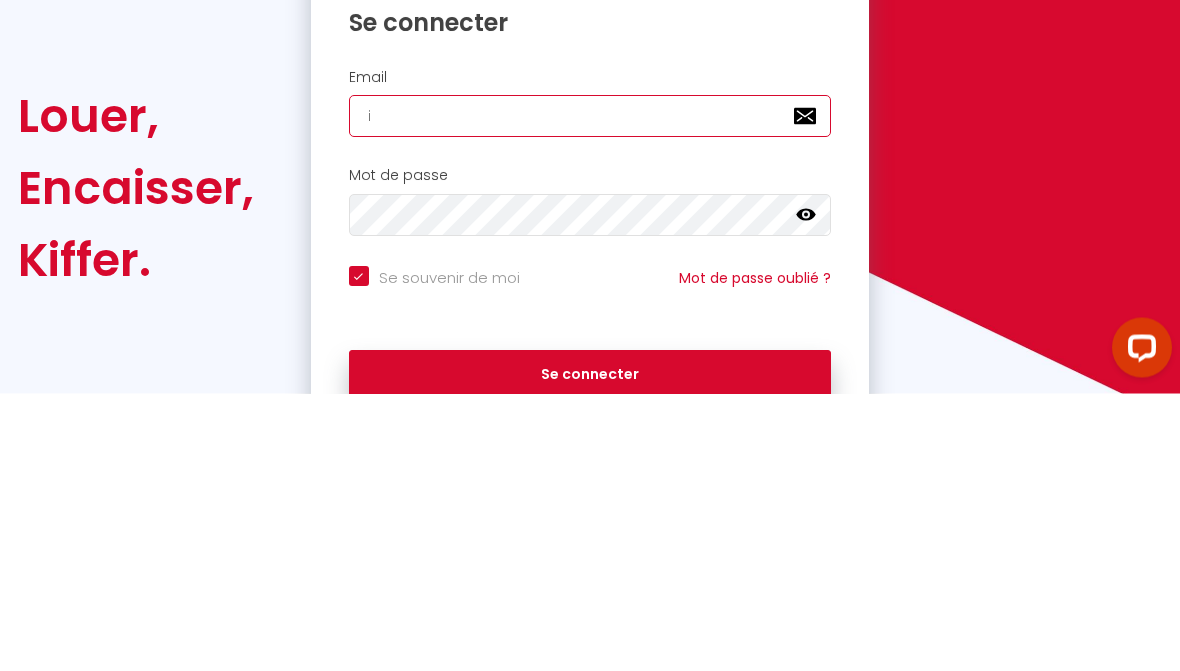 checkbox on "true" 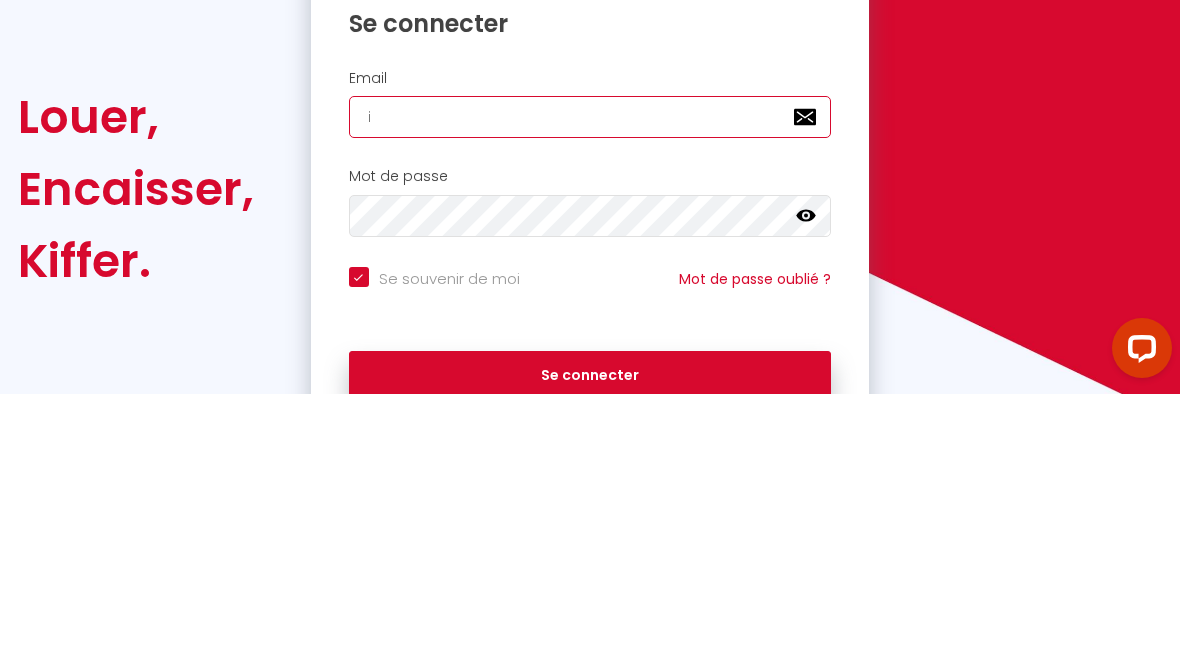 type on "im" 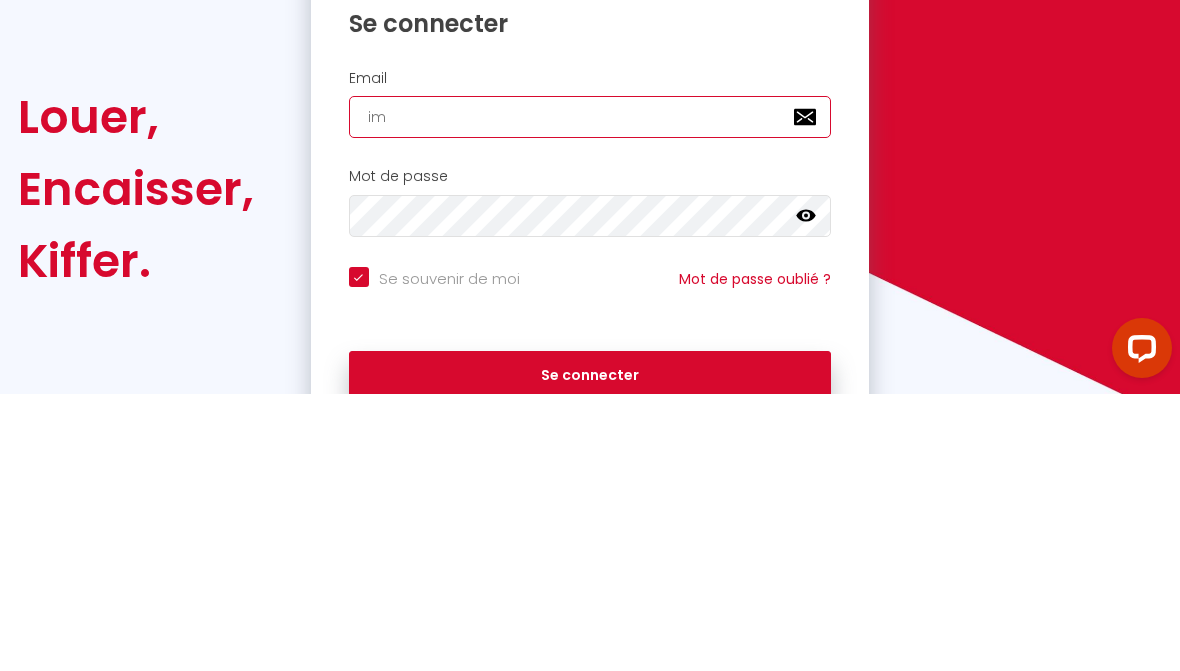 checkbox on "true" 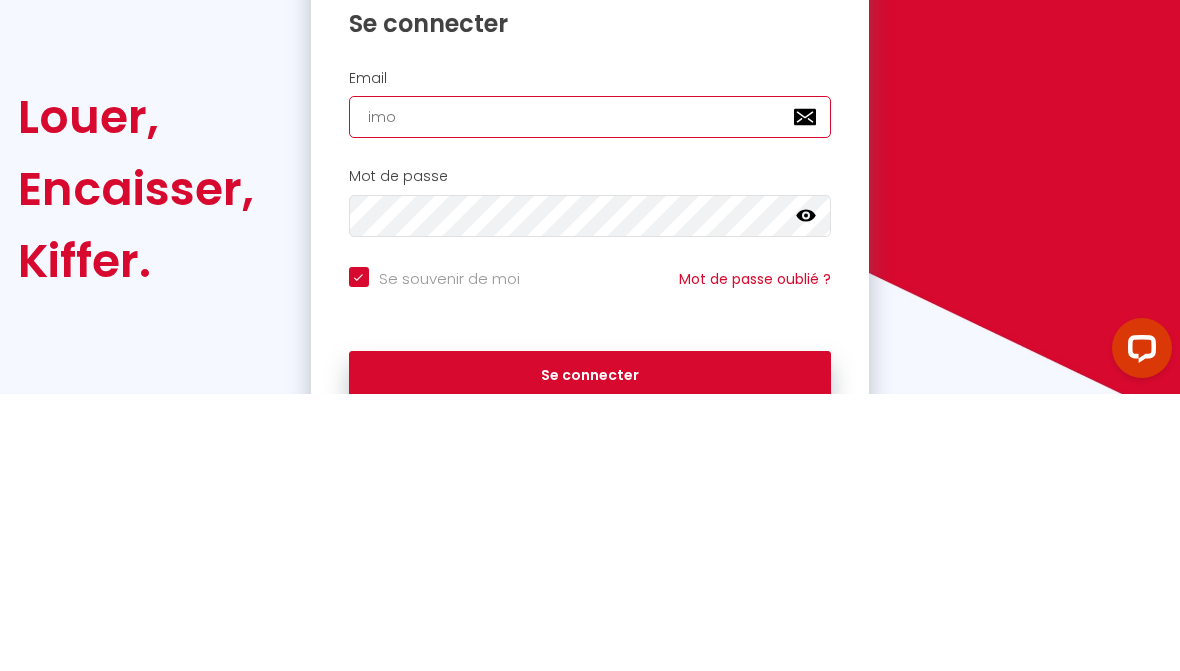 checkbox on "true" 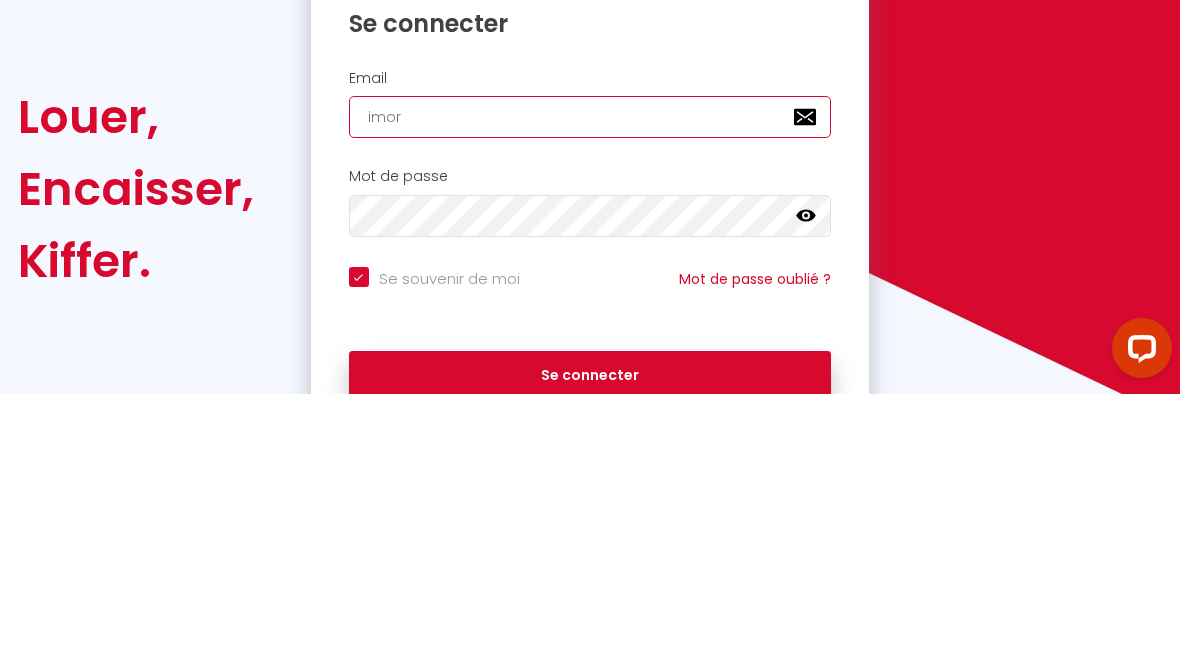 checkbox on "true" 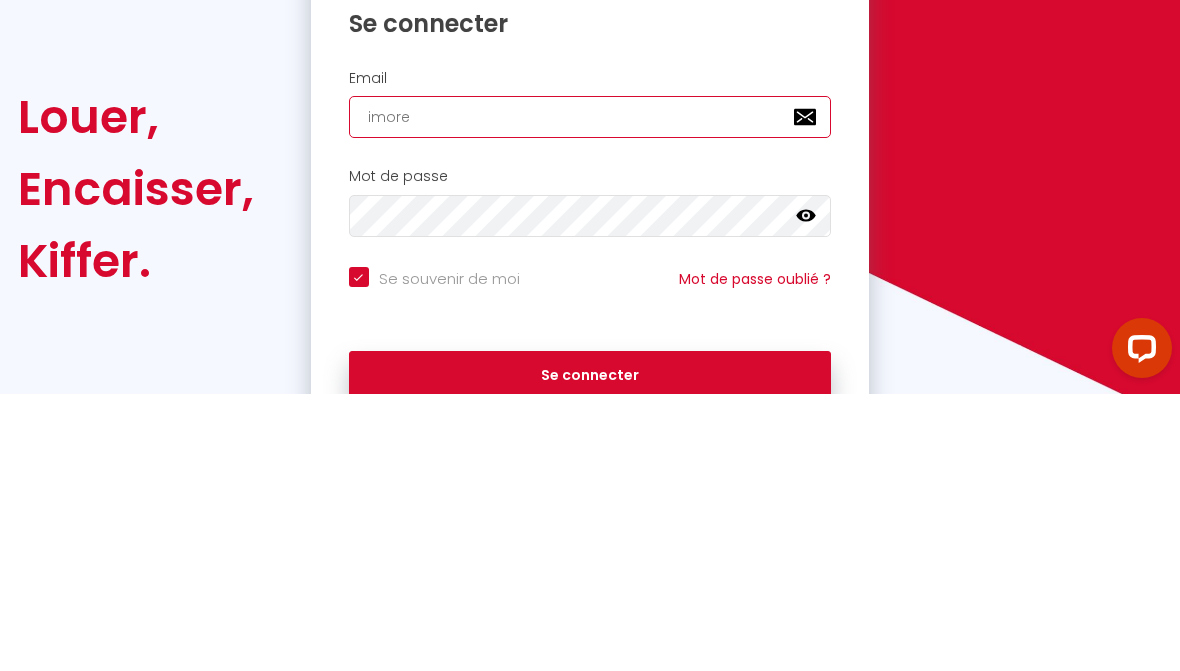 checkbox on "true" 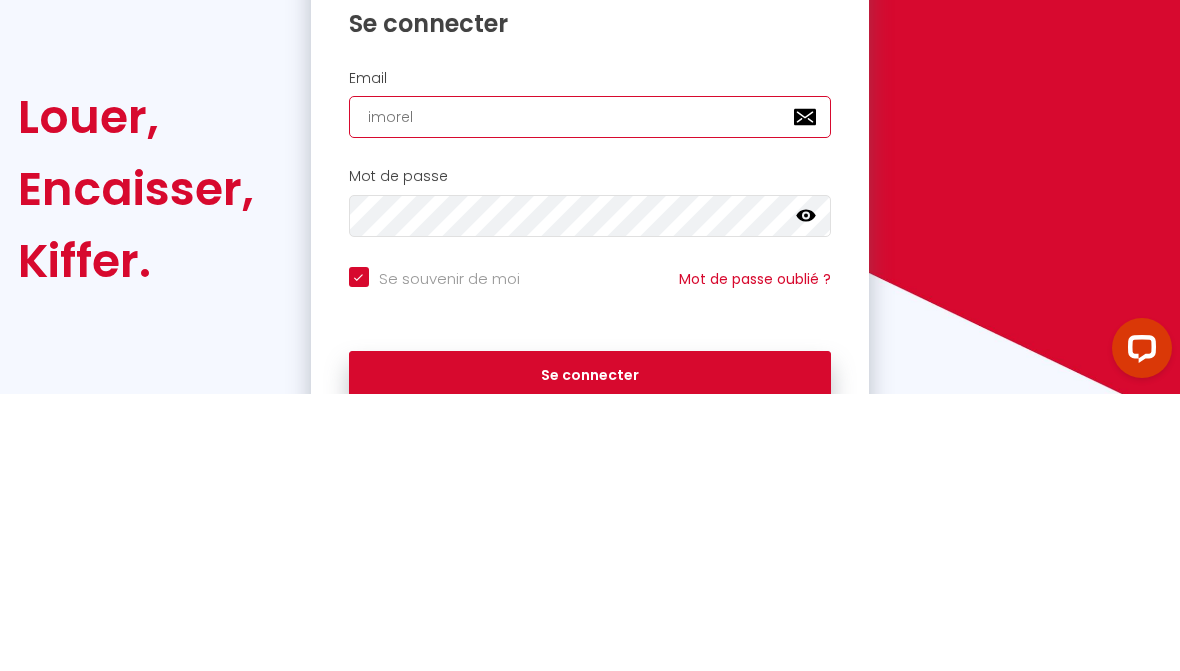 checkbox on "true" 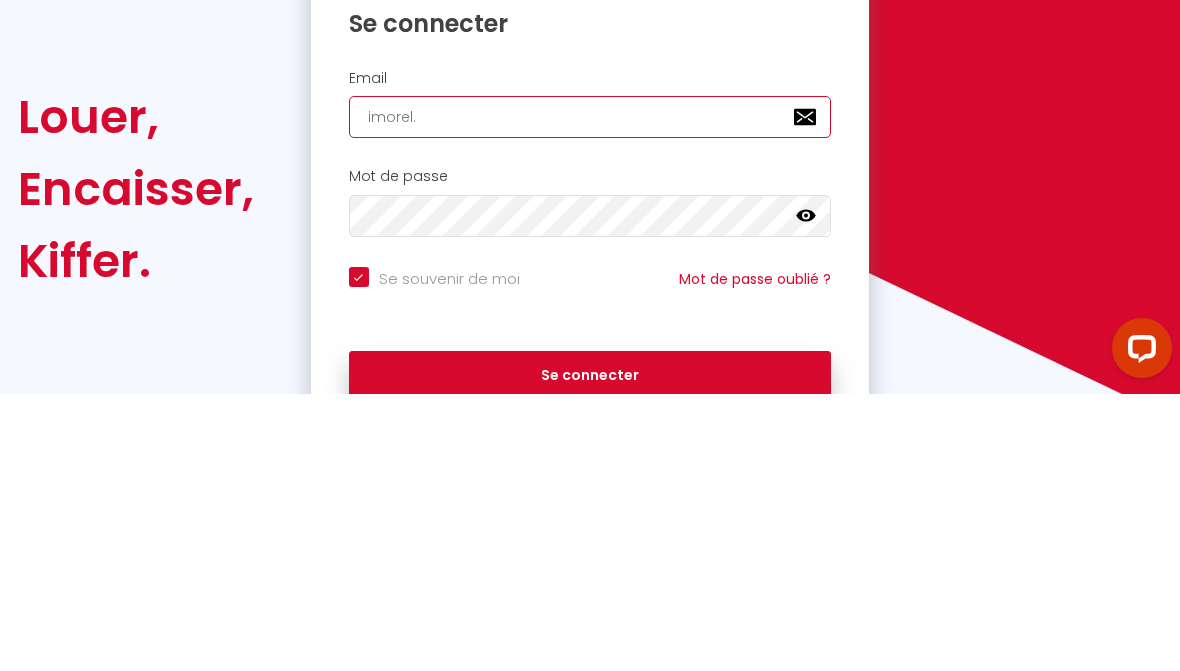 checkbox on "true" 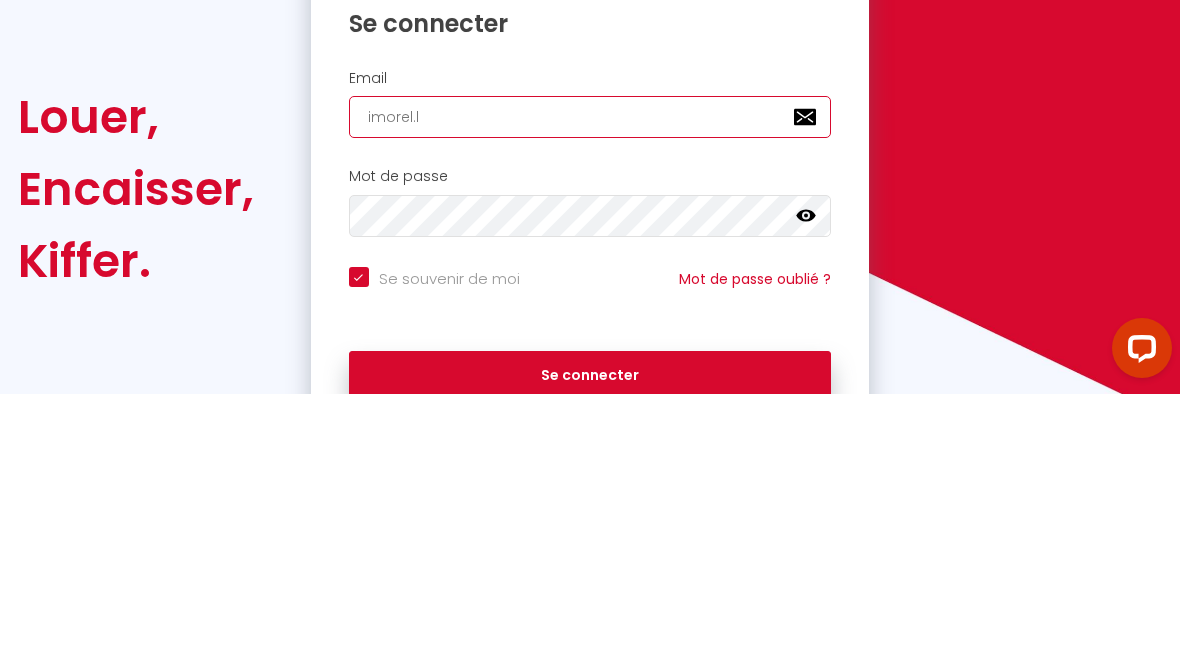 checkbox on "true" 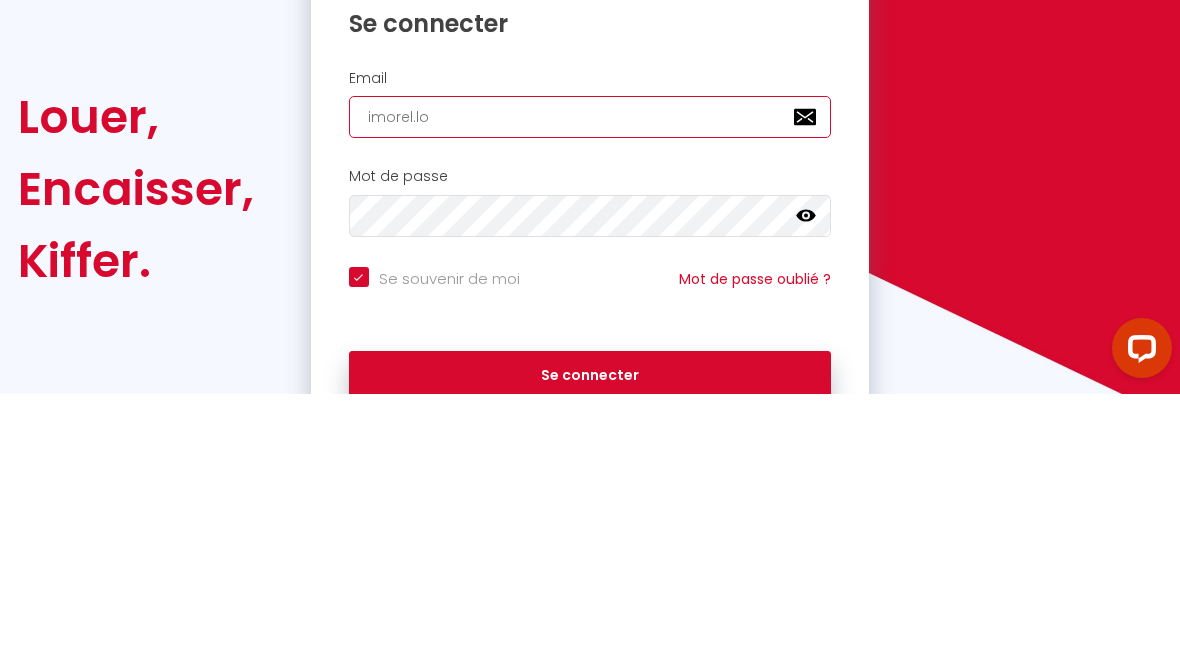 checkbox on "true" 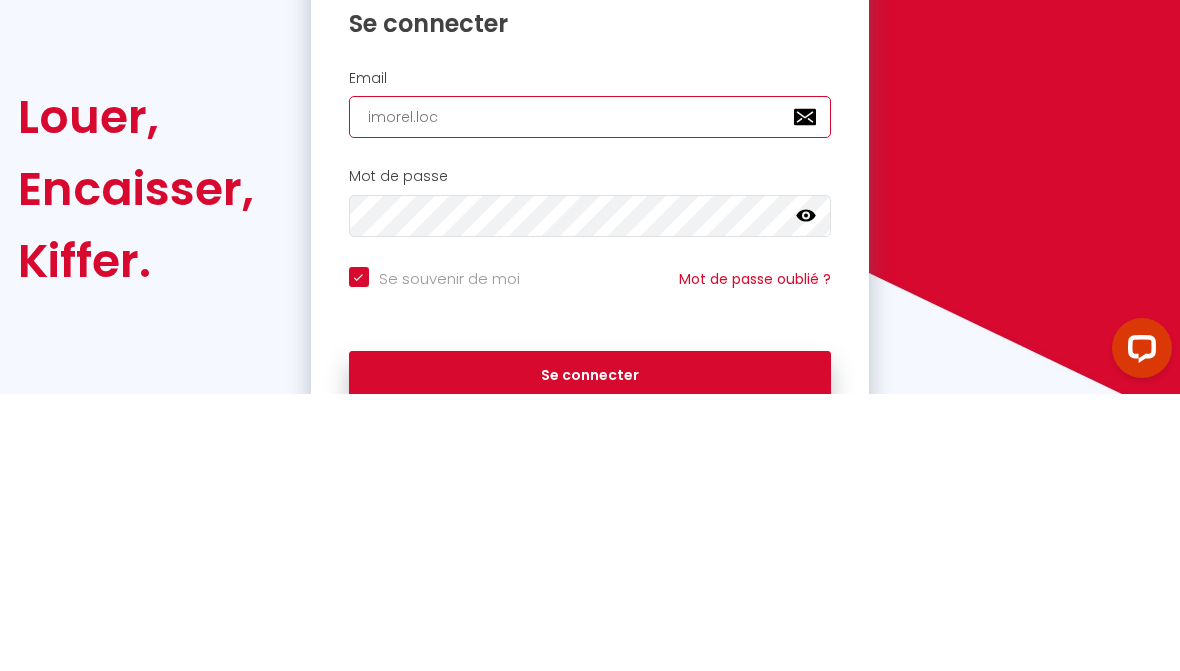 checkbox on "true" 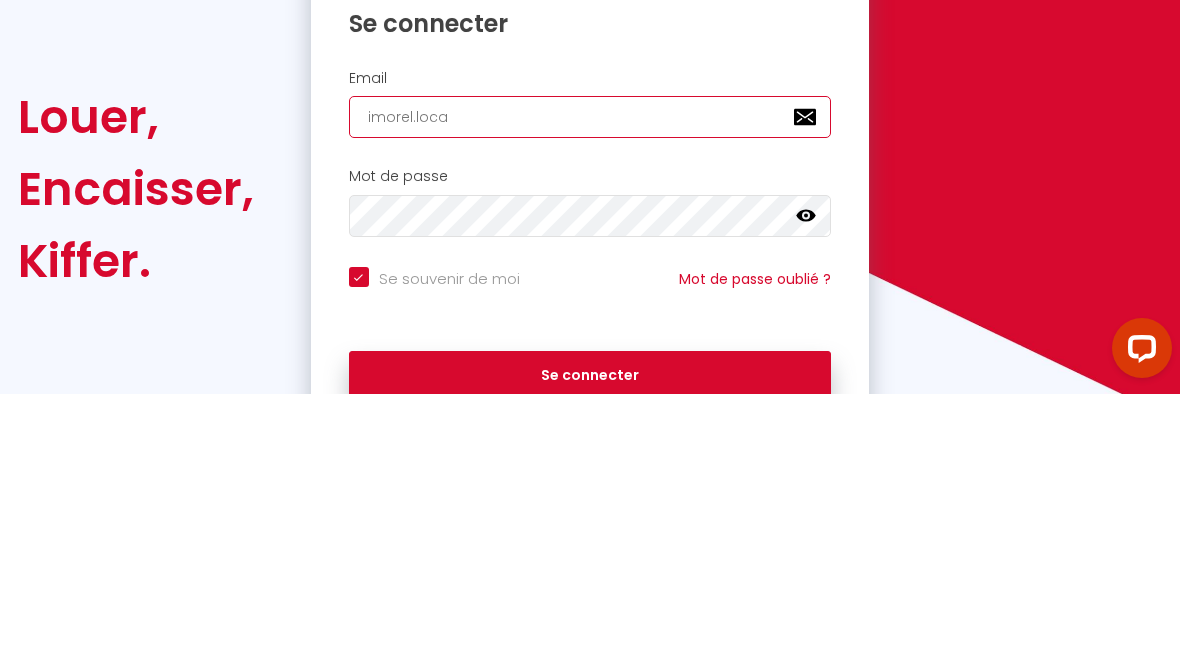 checkbox on "true" 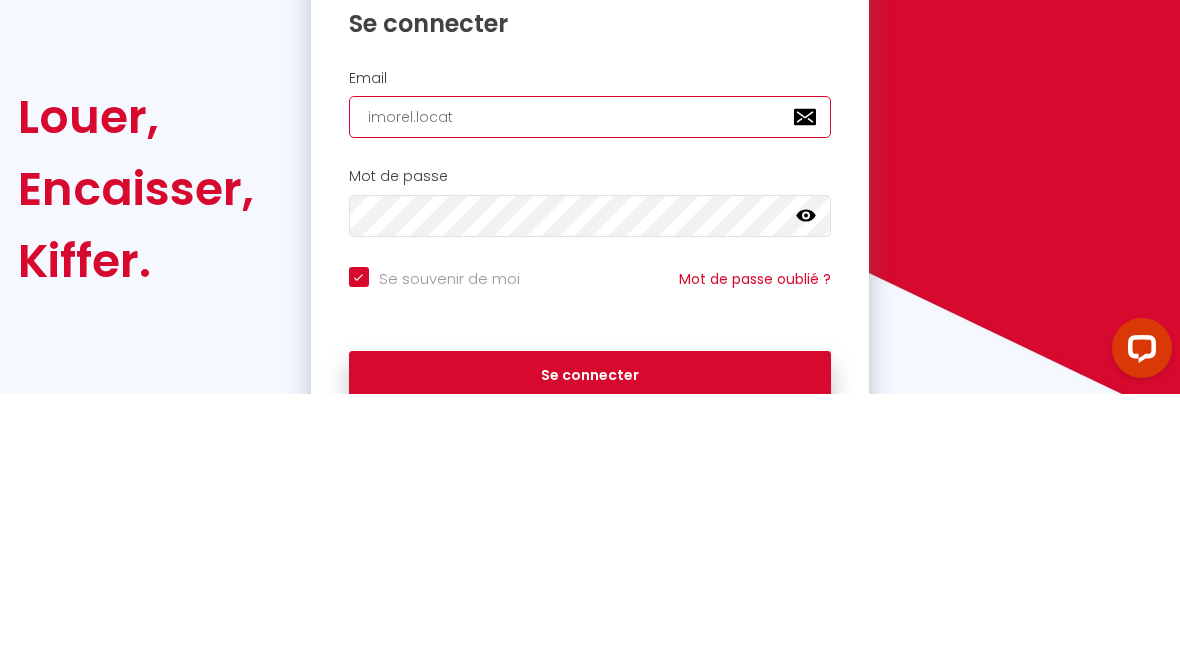 checkbox on "true" 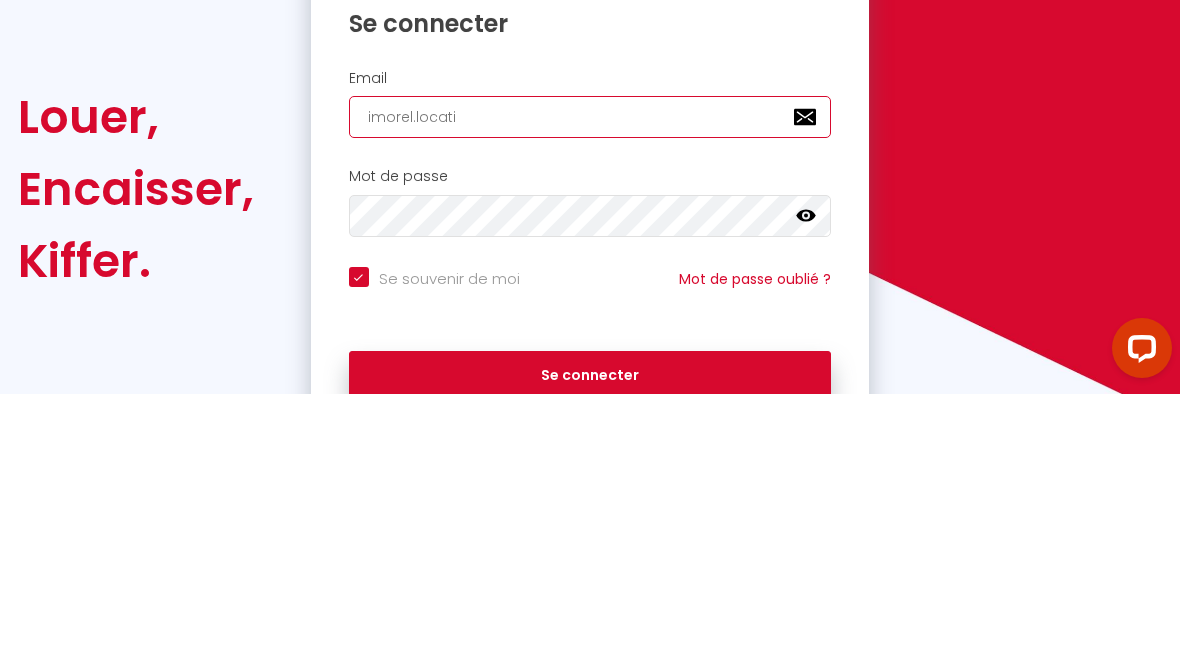 checkbox on "true" 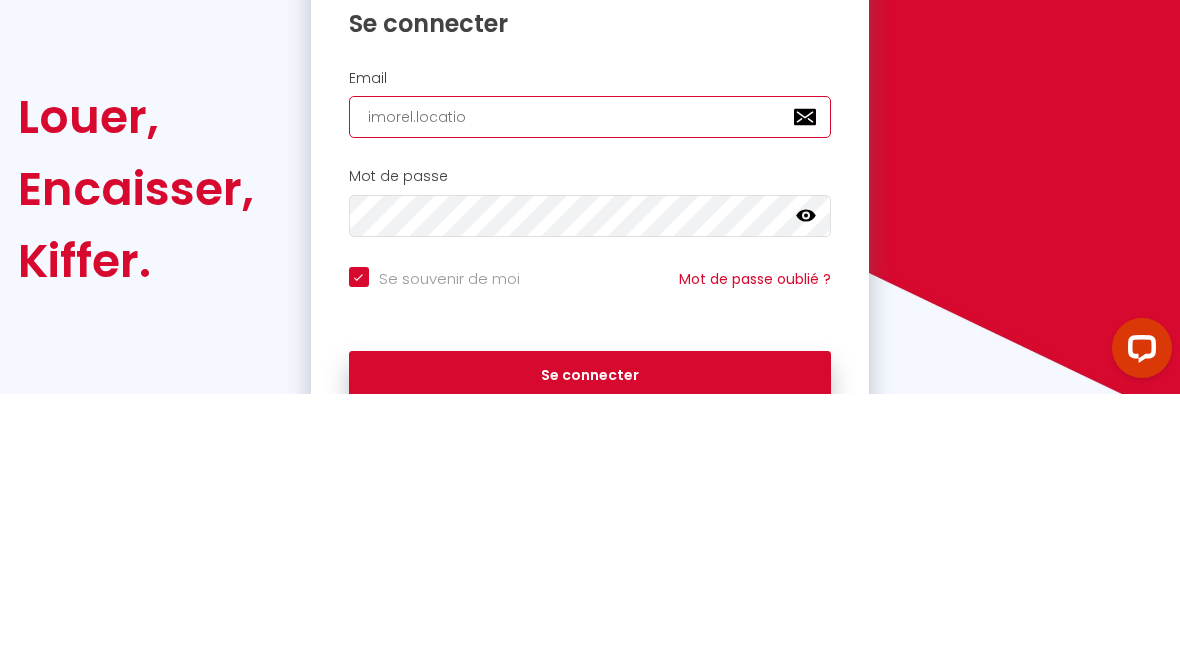 checkbox on "true" 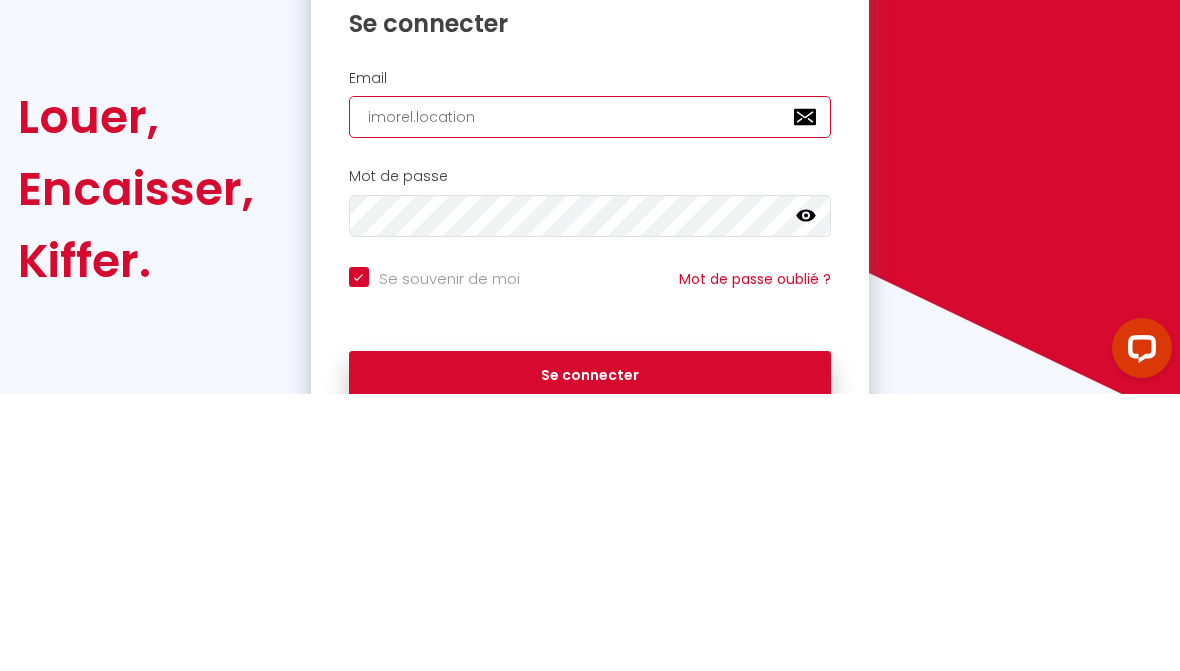 checkbox on "true" 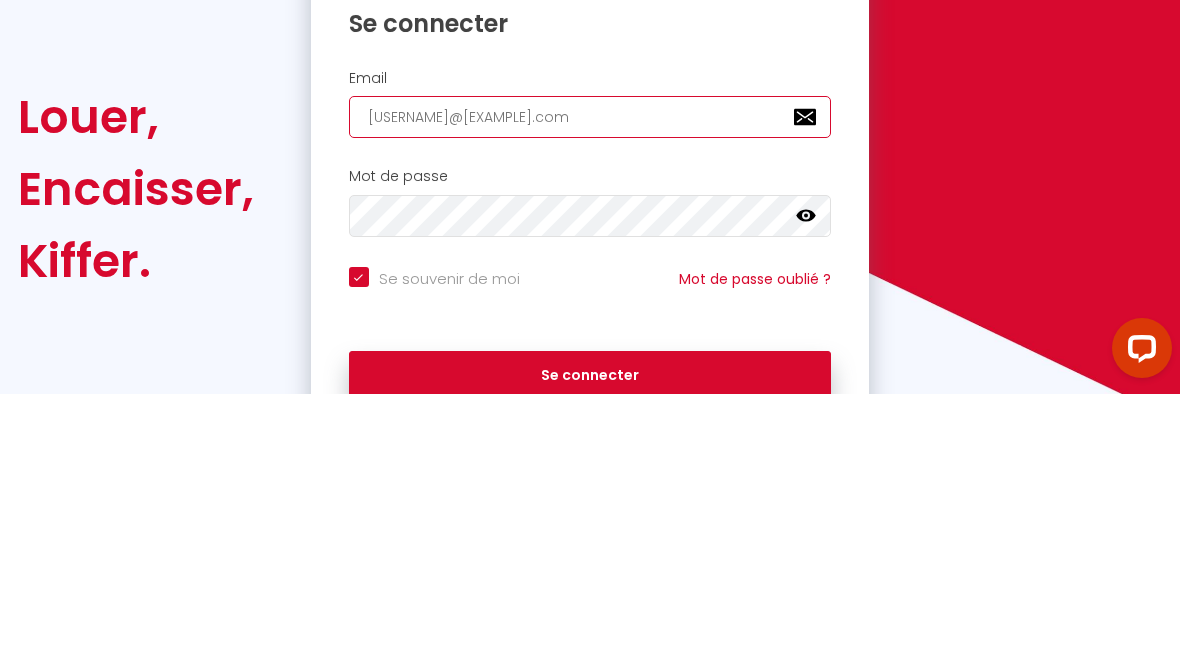 checkbox on "true" 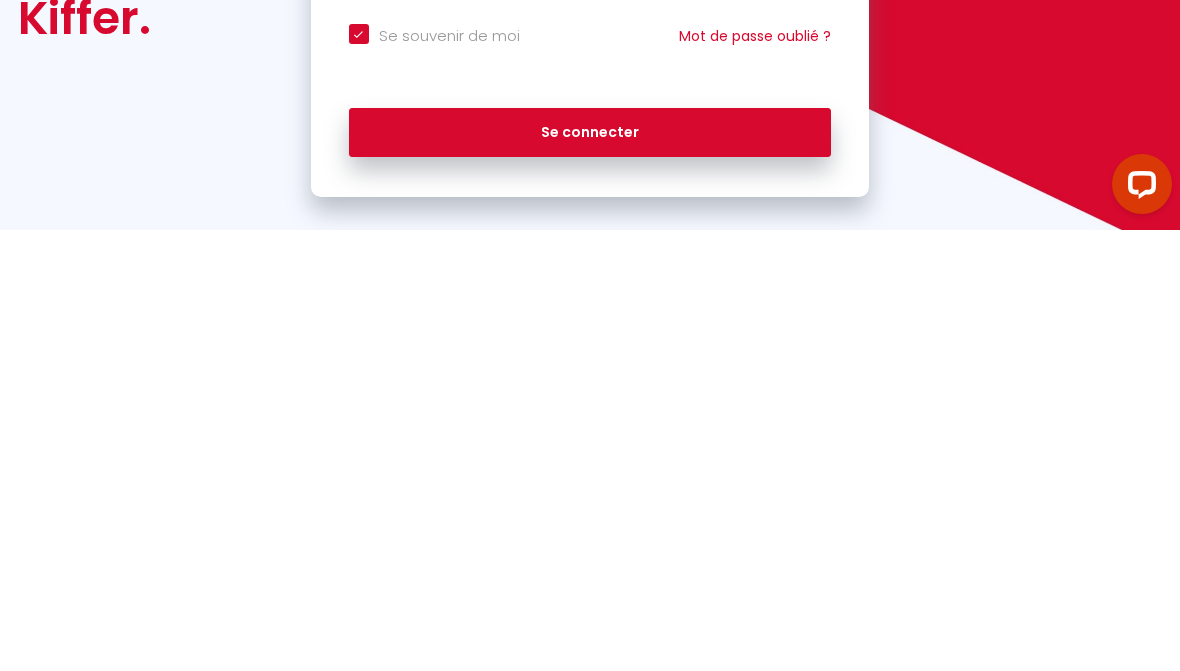 scroll, scrollTop: 79, scrollLeft: 0, axis: vertical 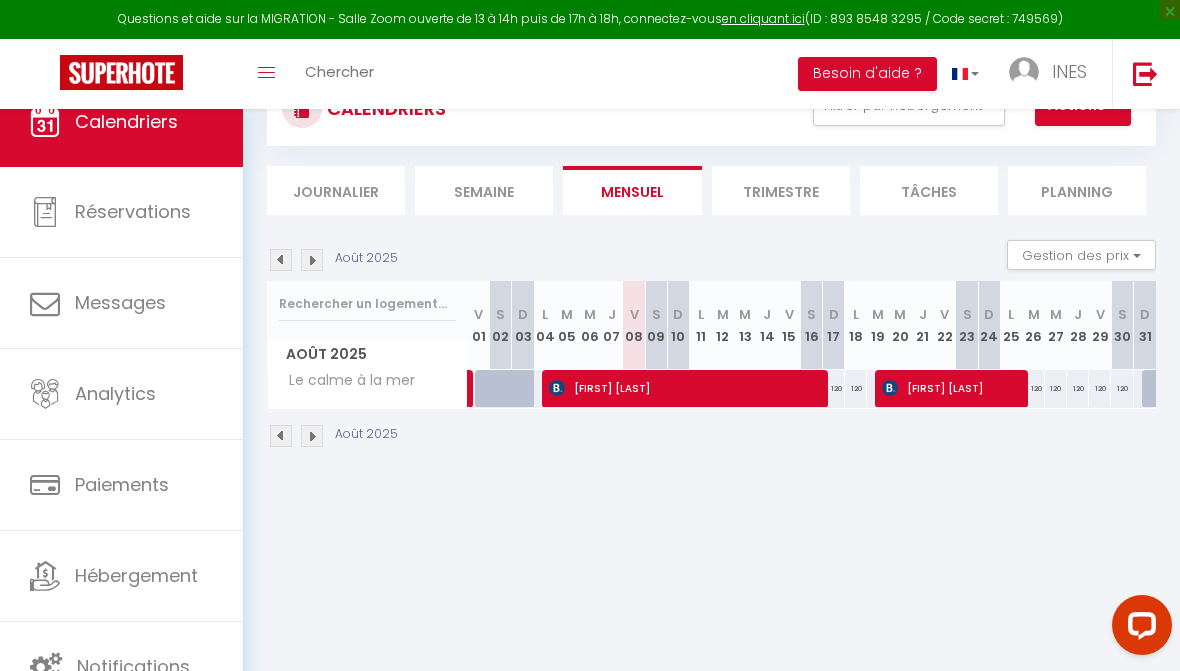 click on "Paiements" at bounding box center (122, 484) 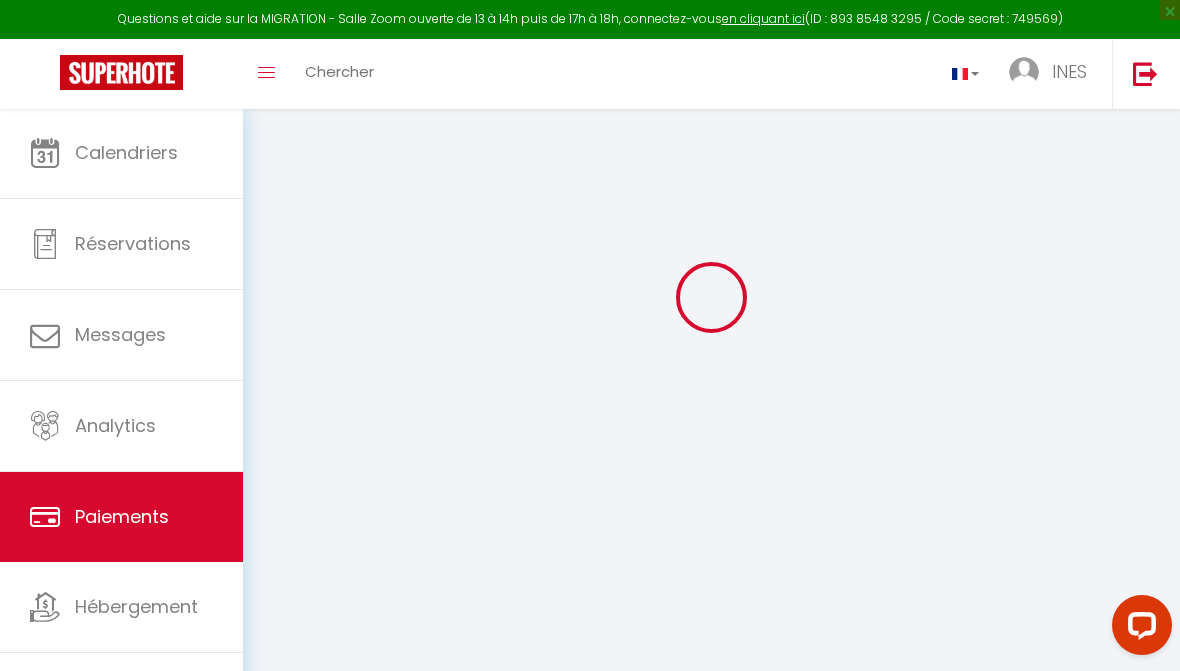 select on "2" 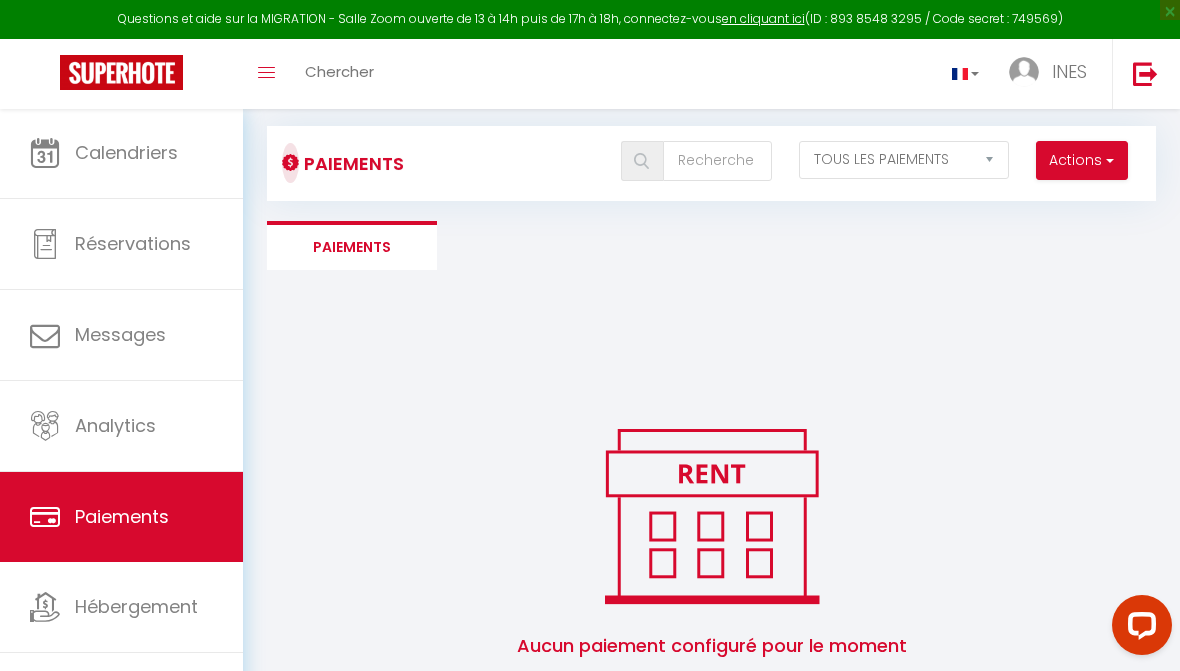 scroll, scrollTop: 0, scrollLeft: 0, axis: both 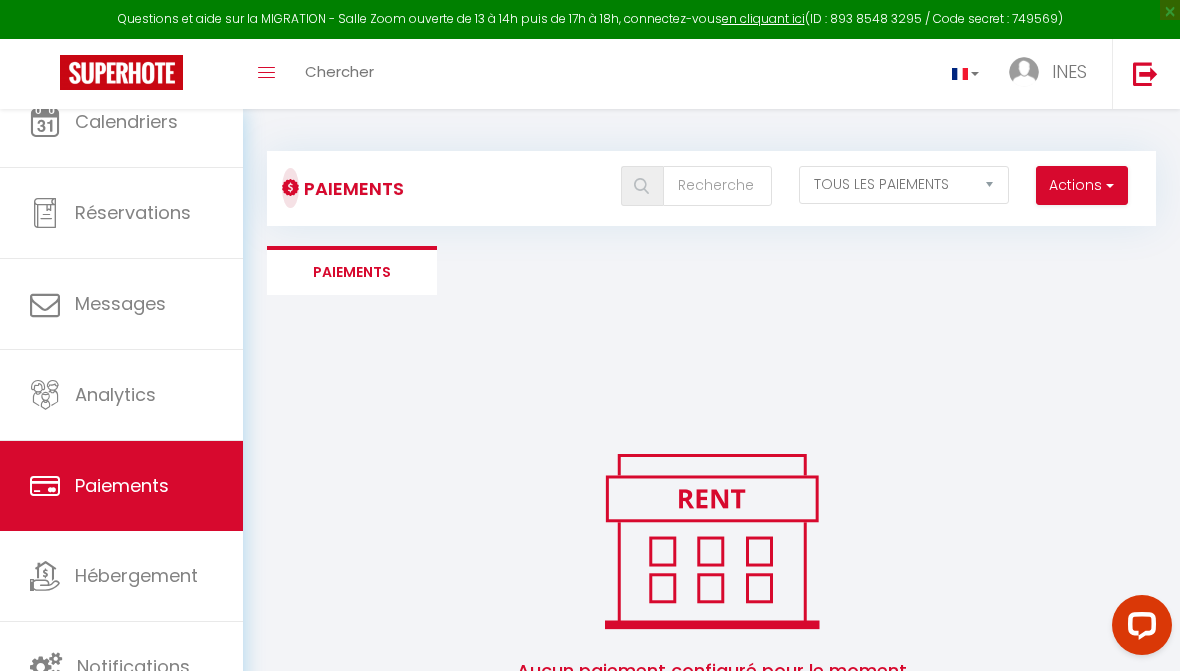 click on "Hébergement" at bounding box center [136, 575] 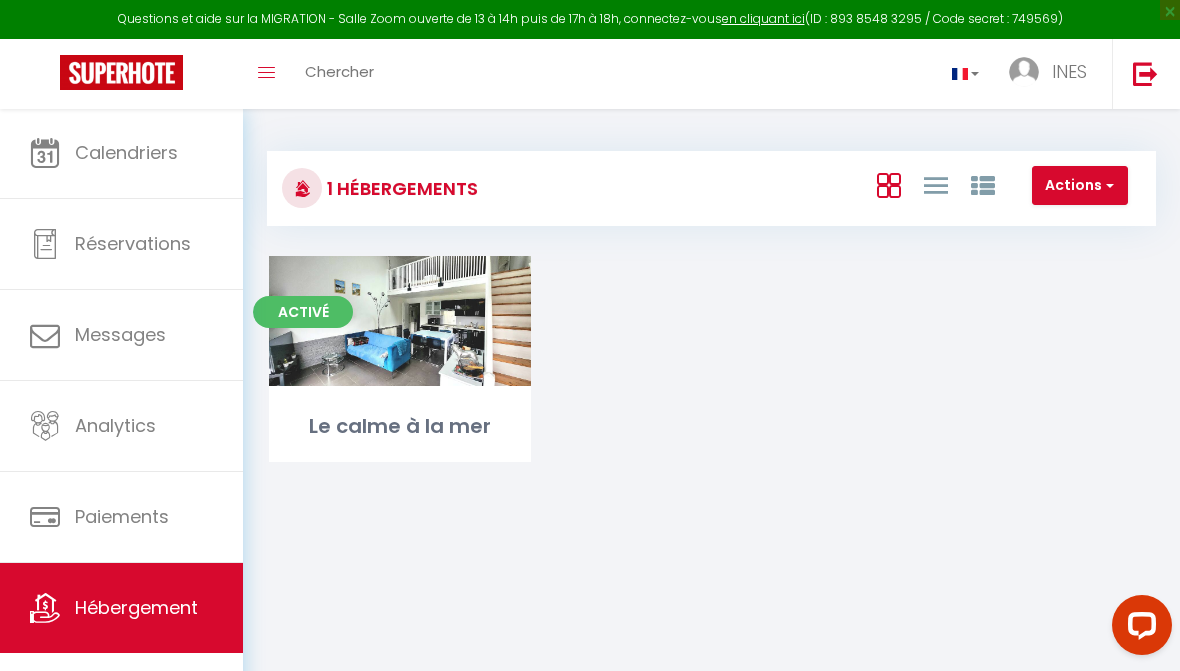 click on "Calendriers" at bounding box center (126, 152) 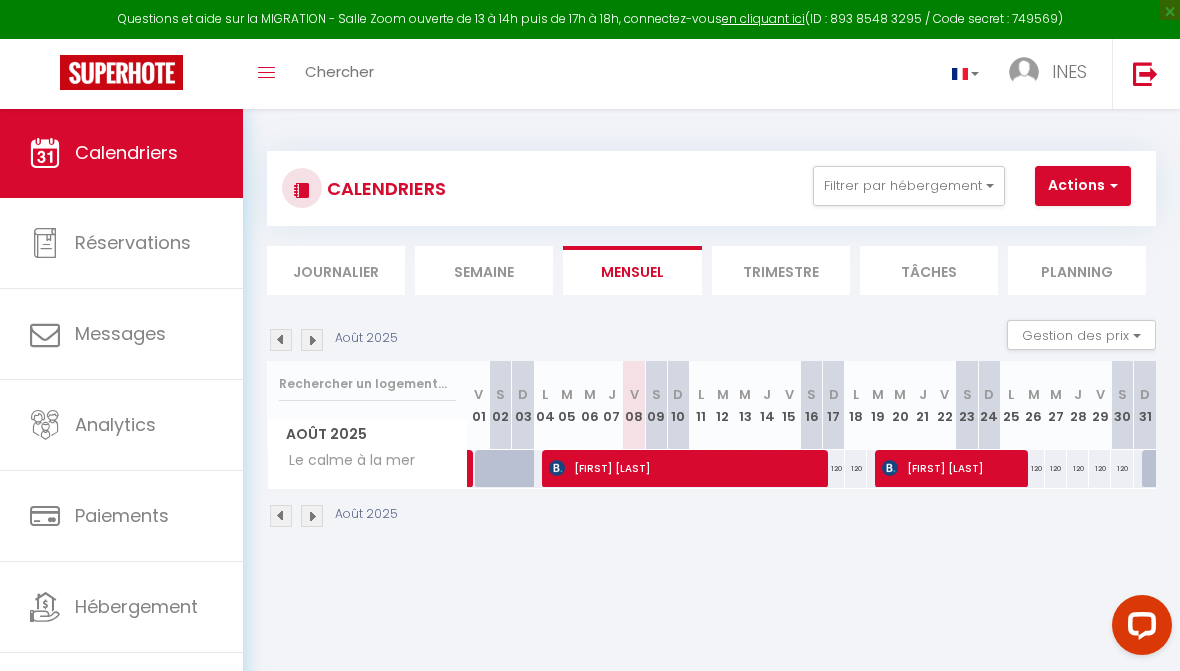 click on "Réservations" at bounding box center (133, 242) 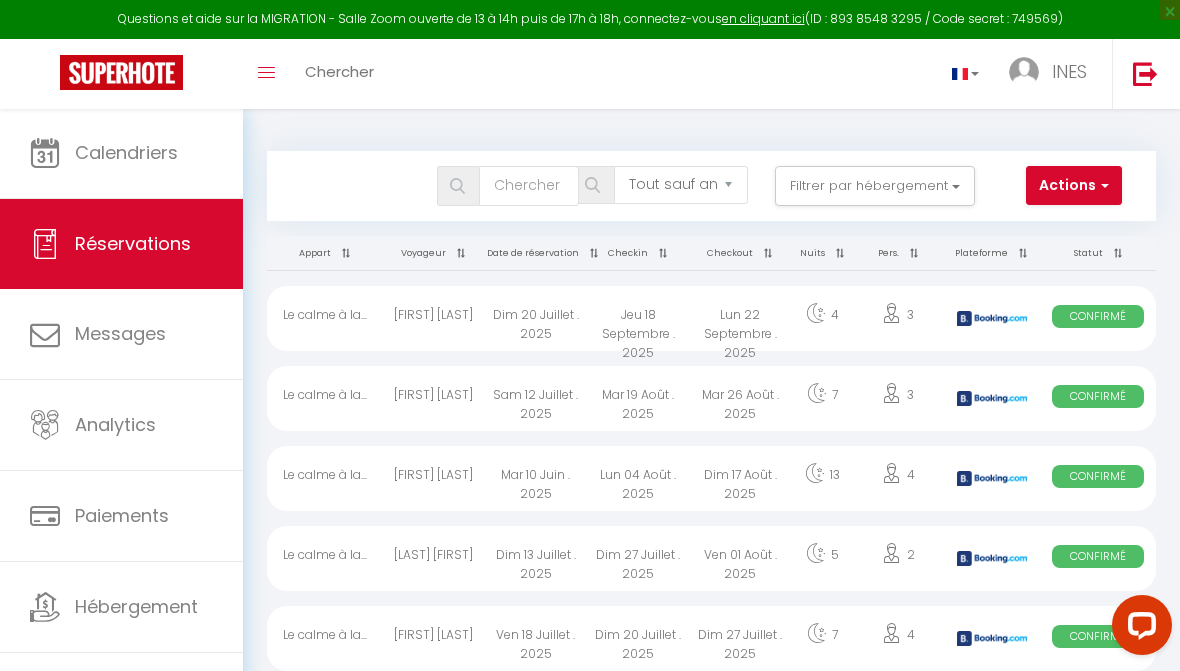 click on "Toggle menubar" at bounding box center (266, 73) 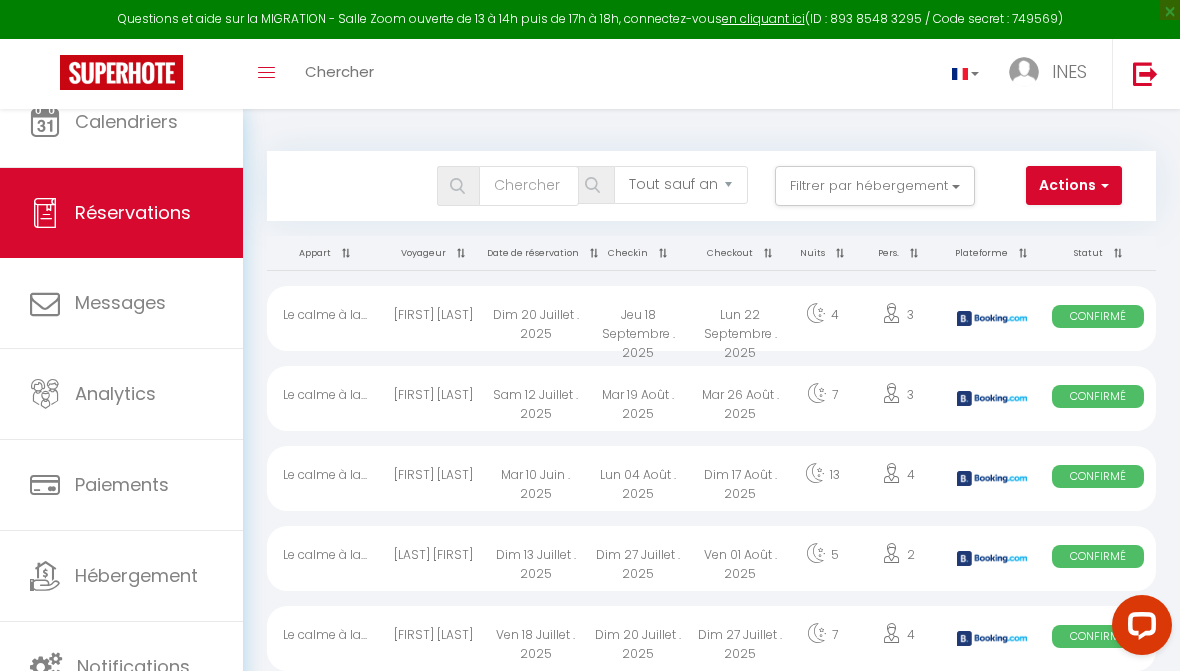 scroll, scrollTop: 31, scrollLeft: 0, axis: vertical 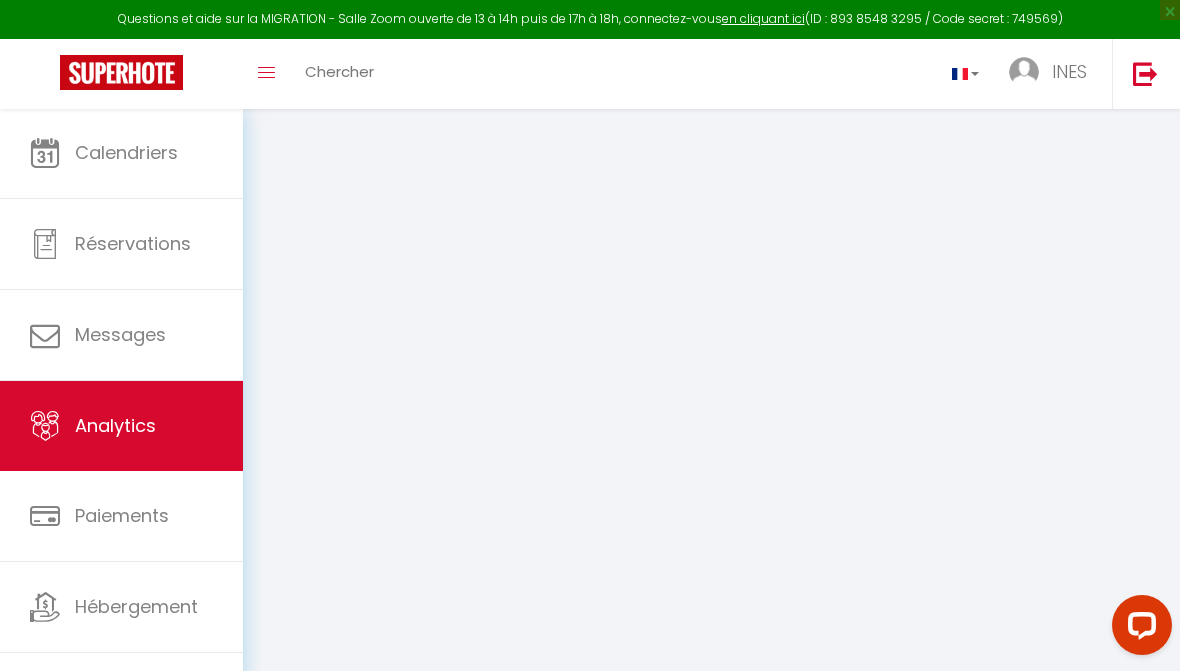 select on "2025" 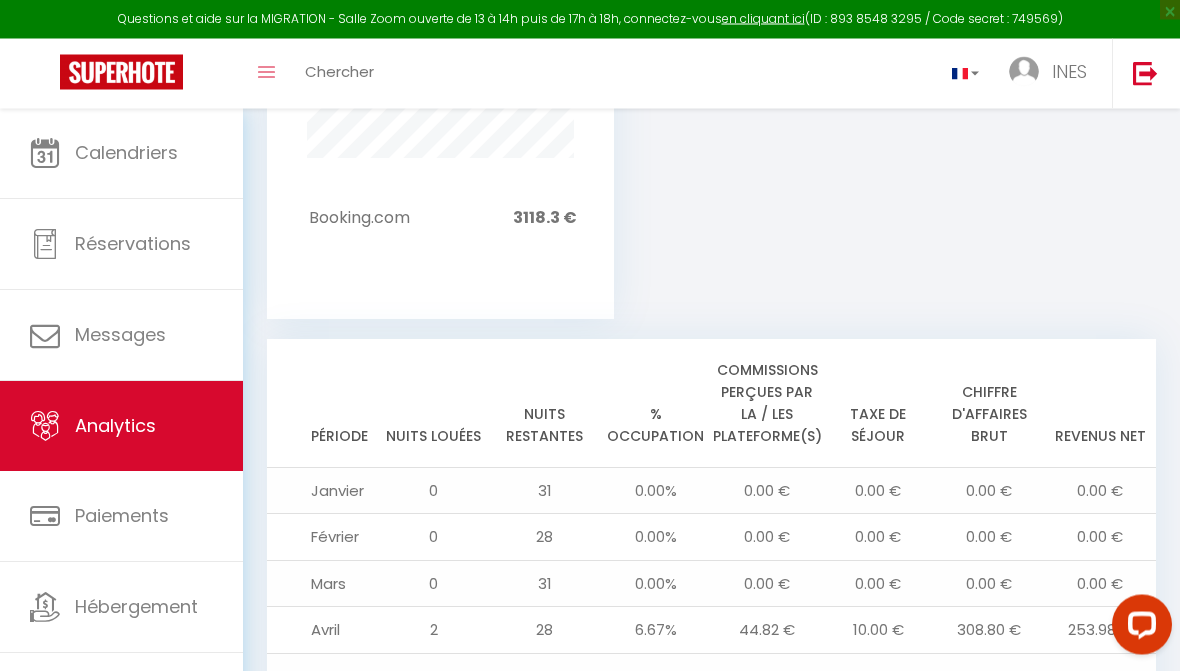 scroll, scrollTop: 1953, scrollLeft: 0, axis: vertical 